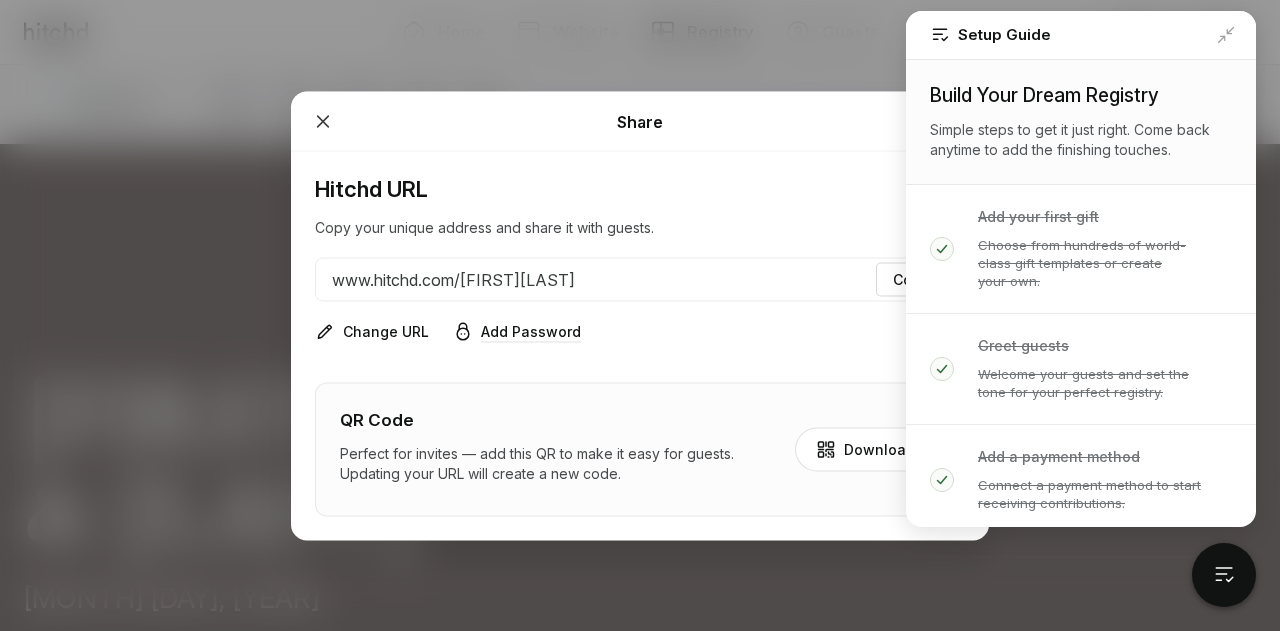 scroll, scrollTop: 0, scrollLeft: 0, axis: both 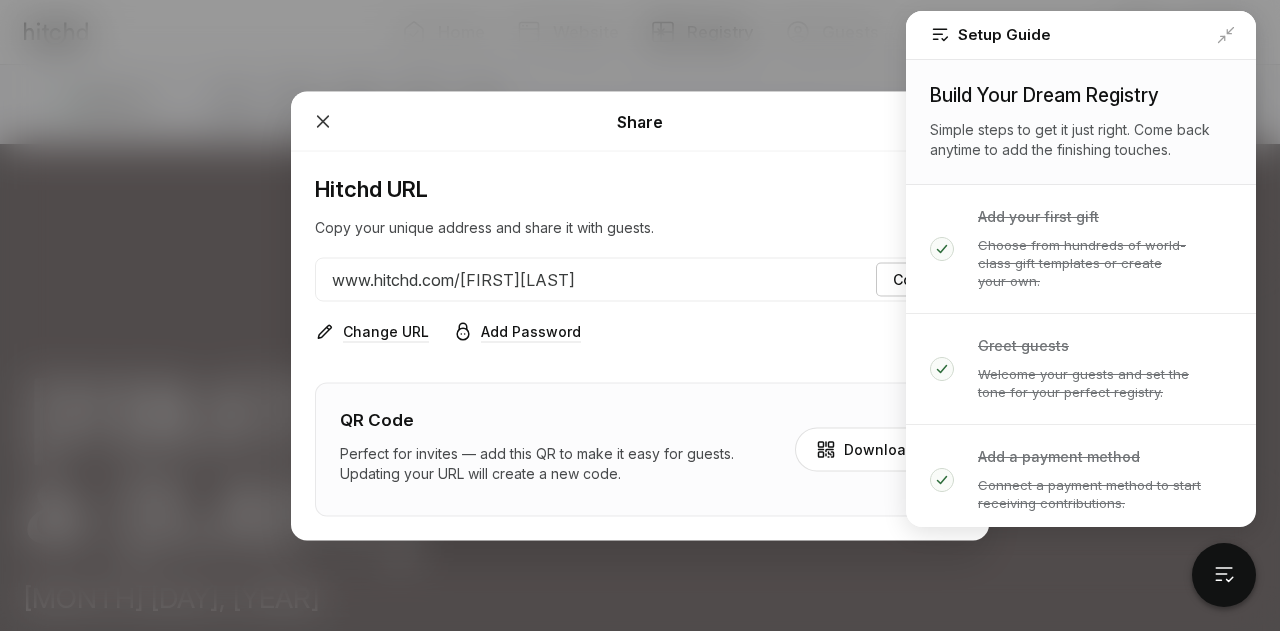click on "Copied" at bounding box center [918, 279] 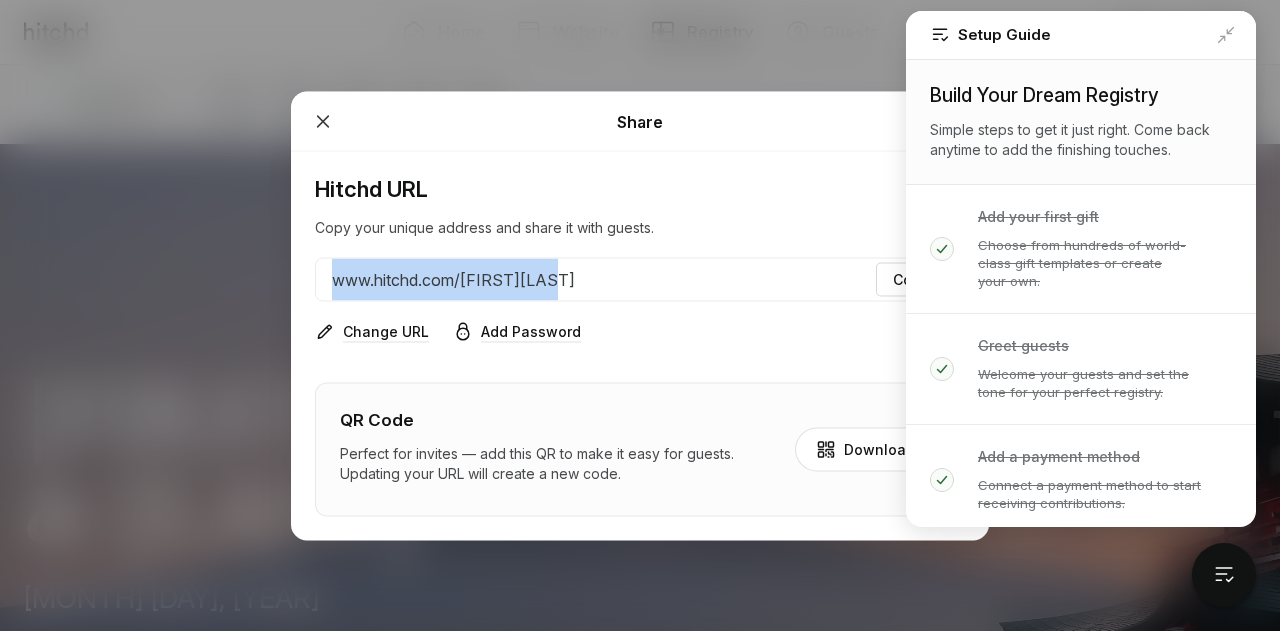 drag, startPoint x: 486, startPoint y: 287, endPoint x: 316, endPoint y: 289, distance: 170.01176 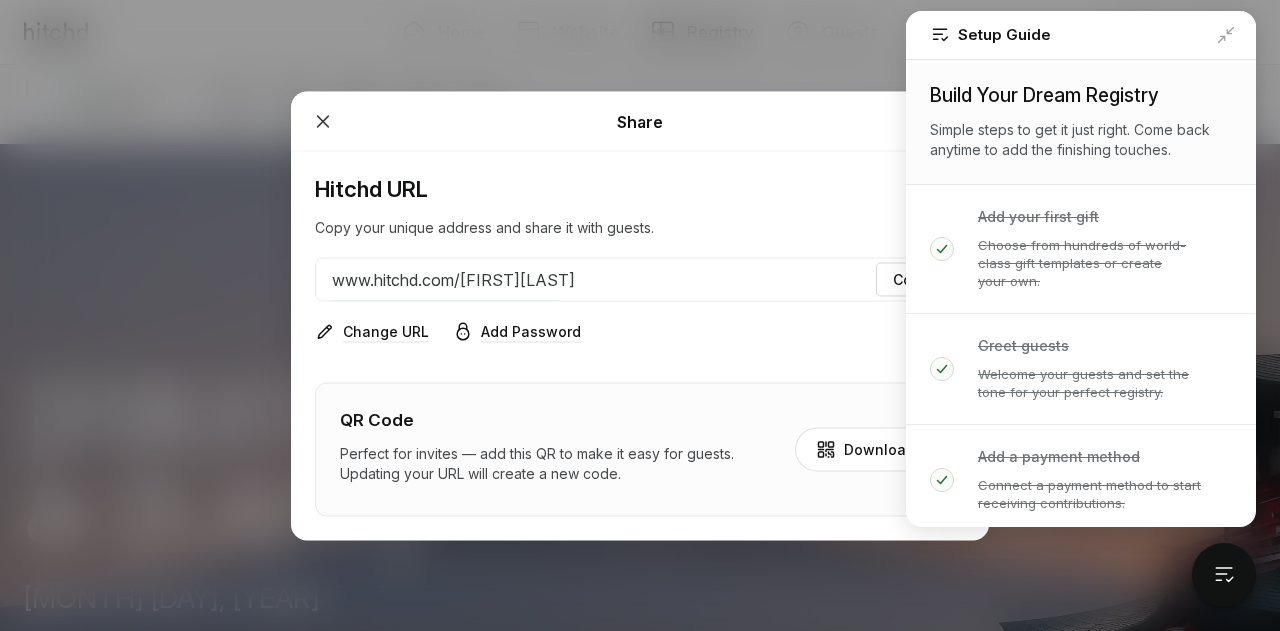 drag, startPoint x: 325, startPoint y: 133, endPoint x: 340, endPoint y: 135, distance: 15.132746 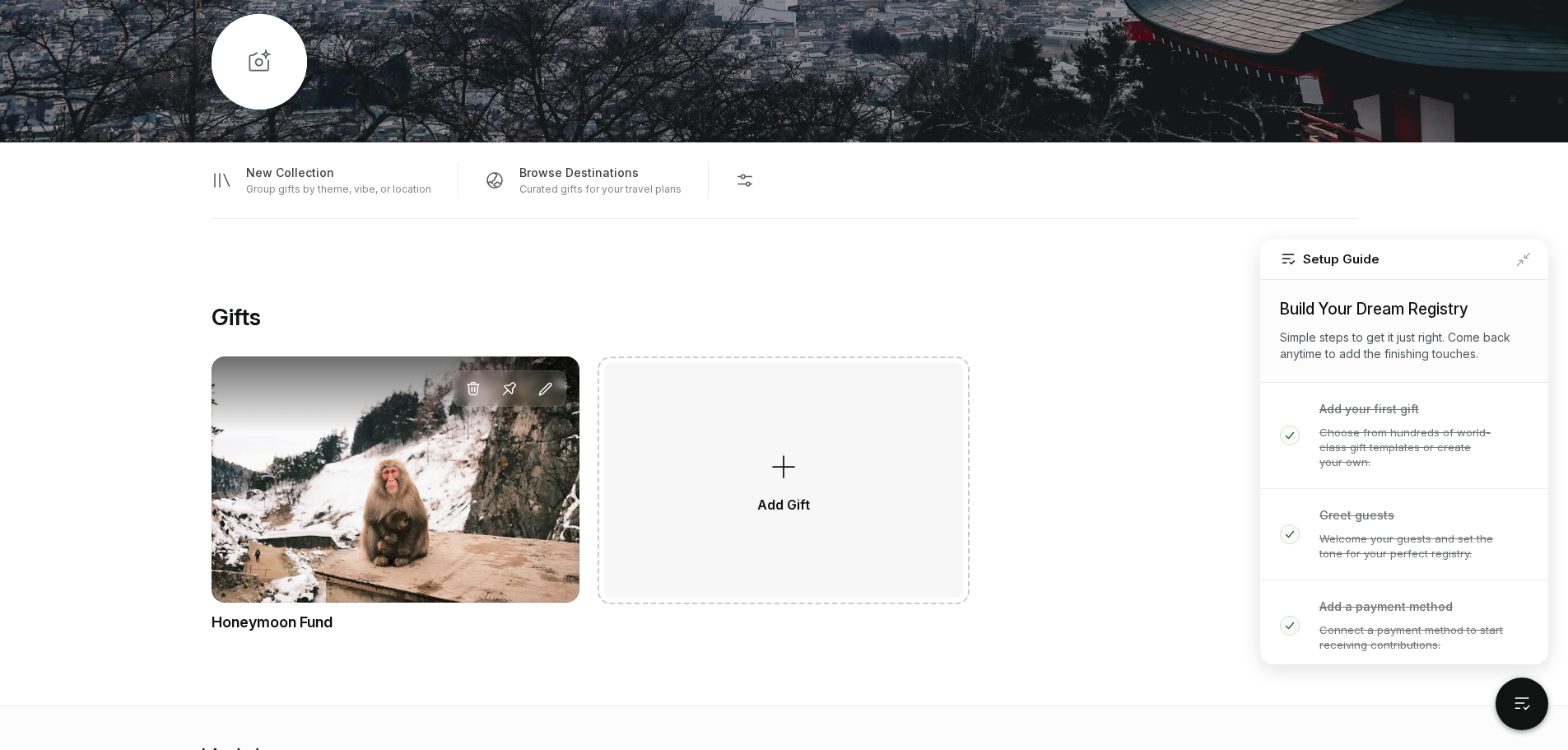 scroll, scrollTop: 925, scrollLeft: 0, axis: vertical 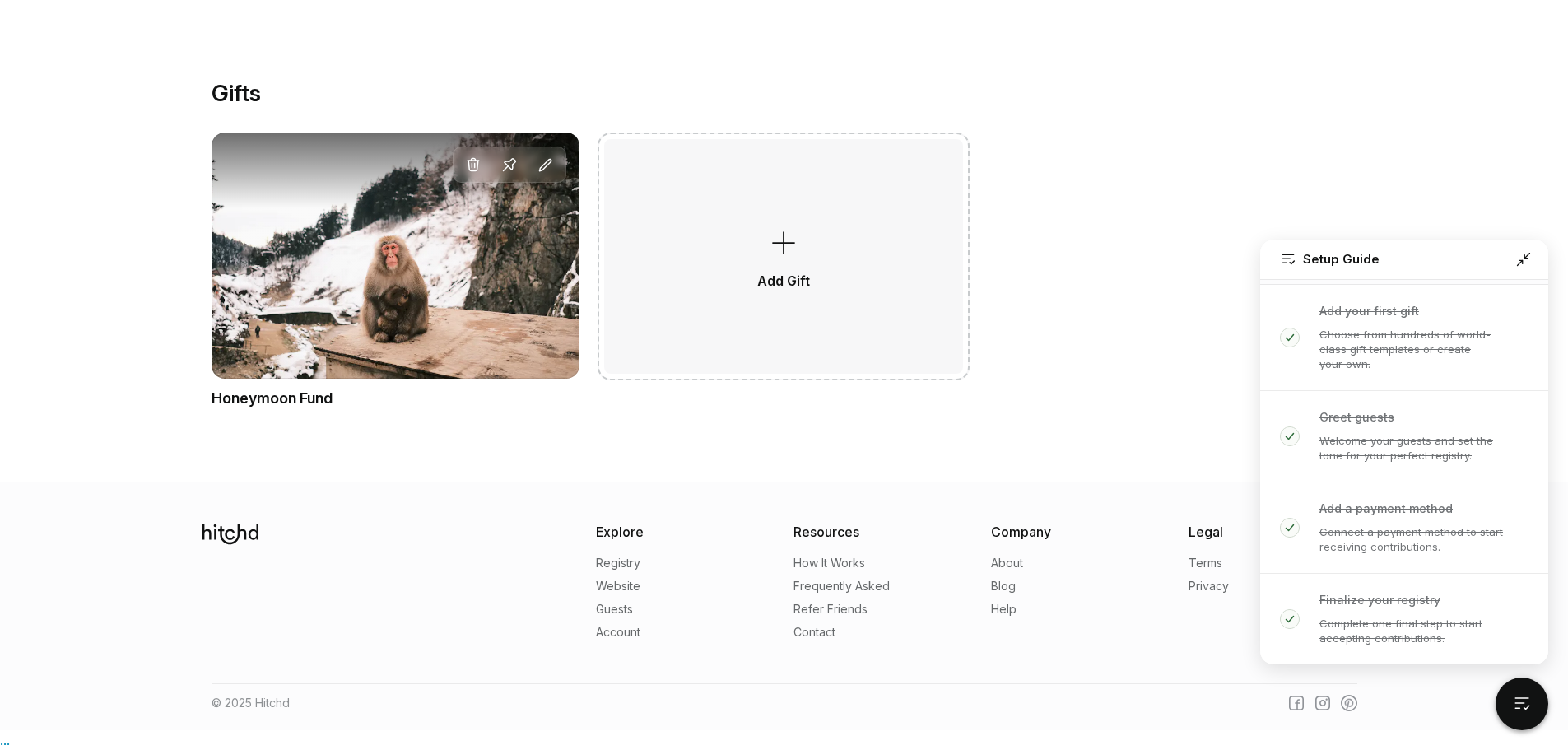click at bounding box center [1524, 259] 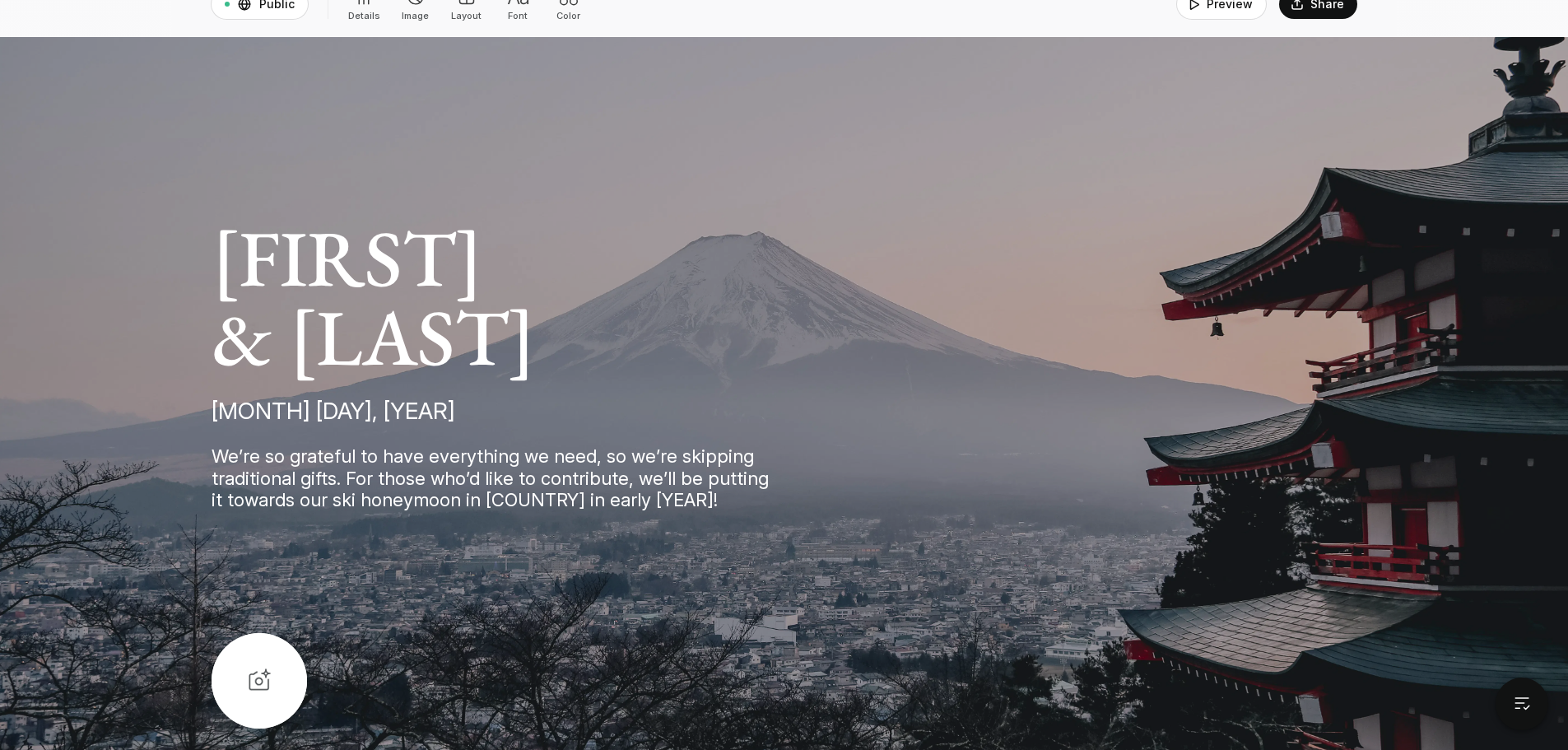 scroll, scrollTop: 0, scrollLeft: 0, axis: both 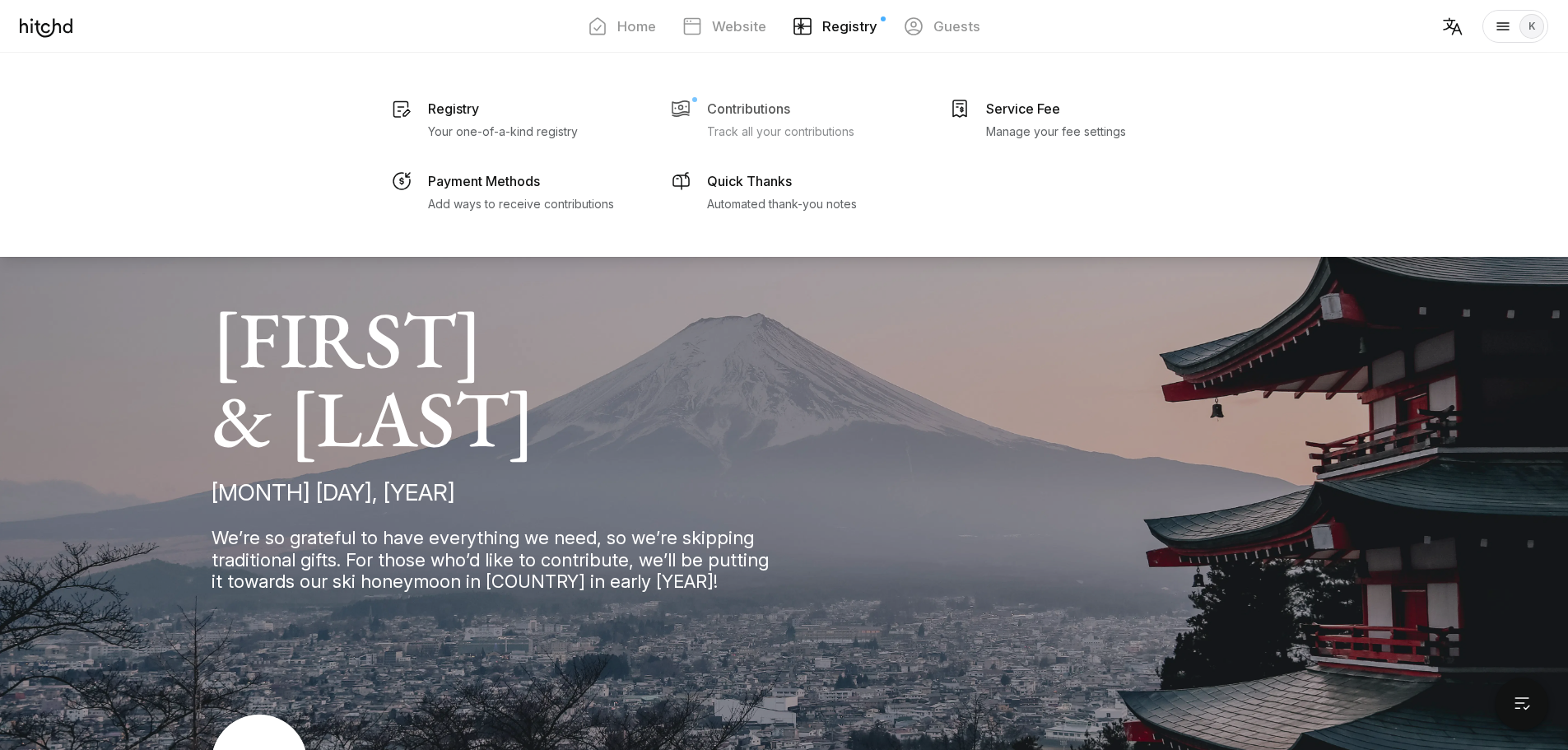 click on "Contributions" at bounding box center [454, 109] 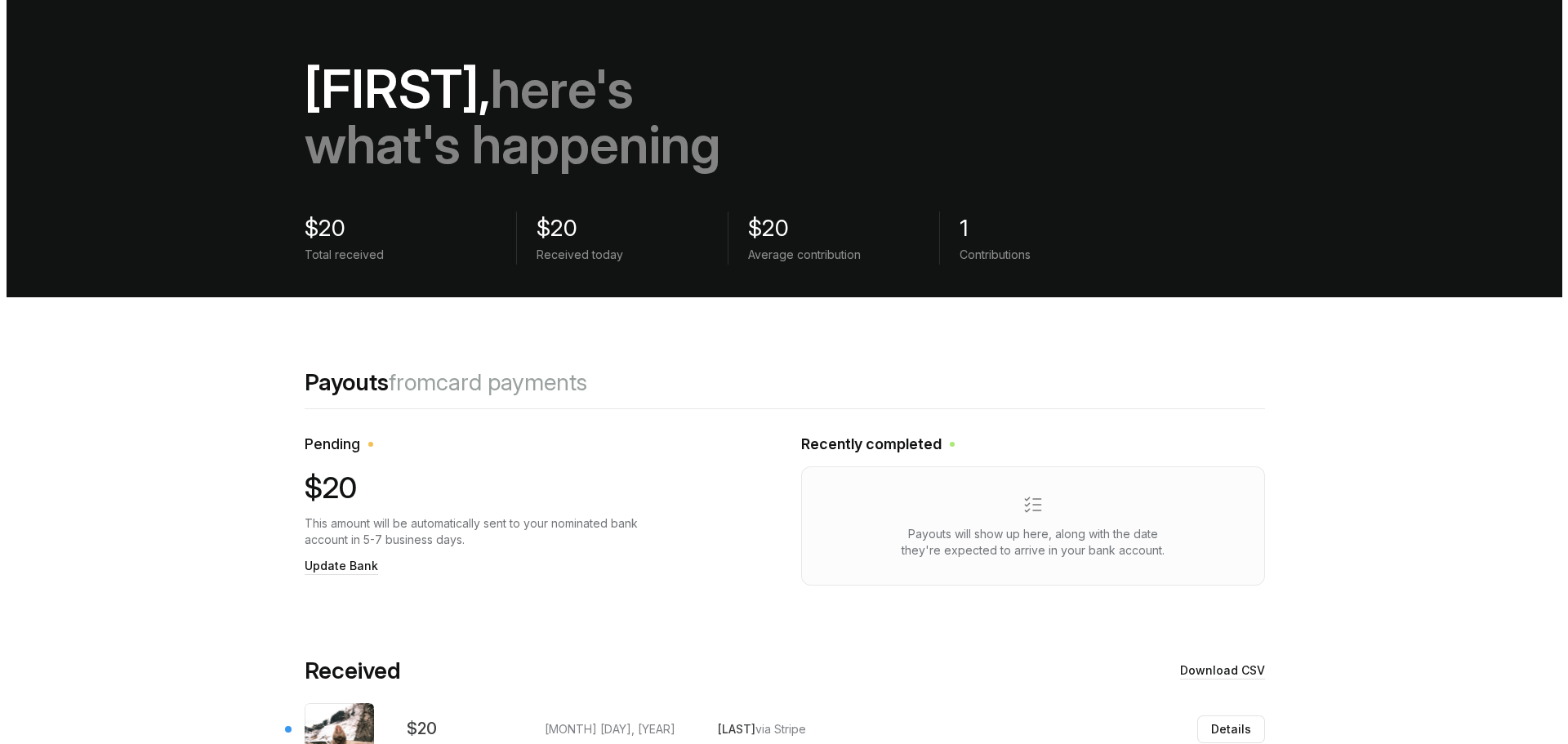 scroll, scrollTop: 0, scrollLeft: 0, axis: both 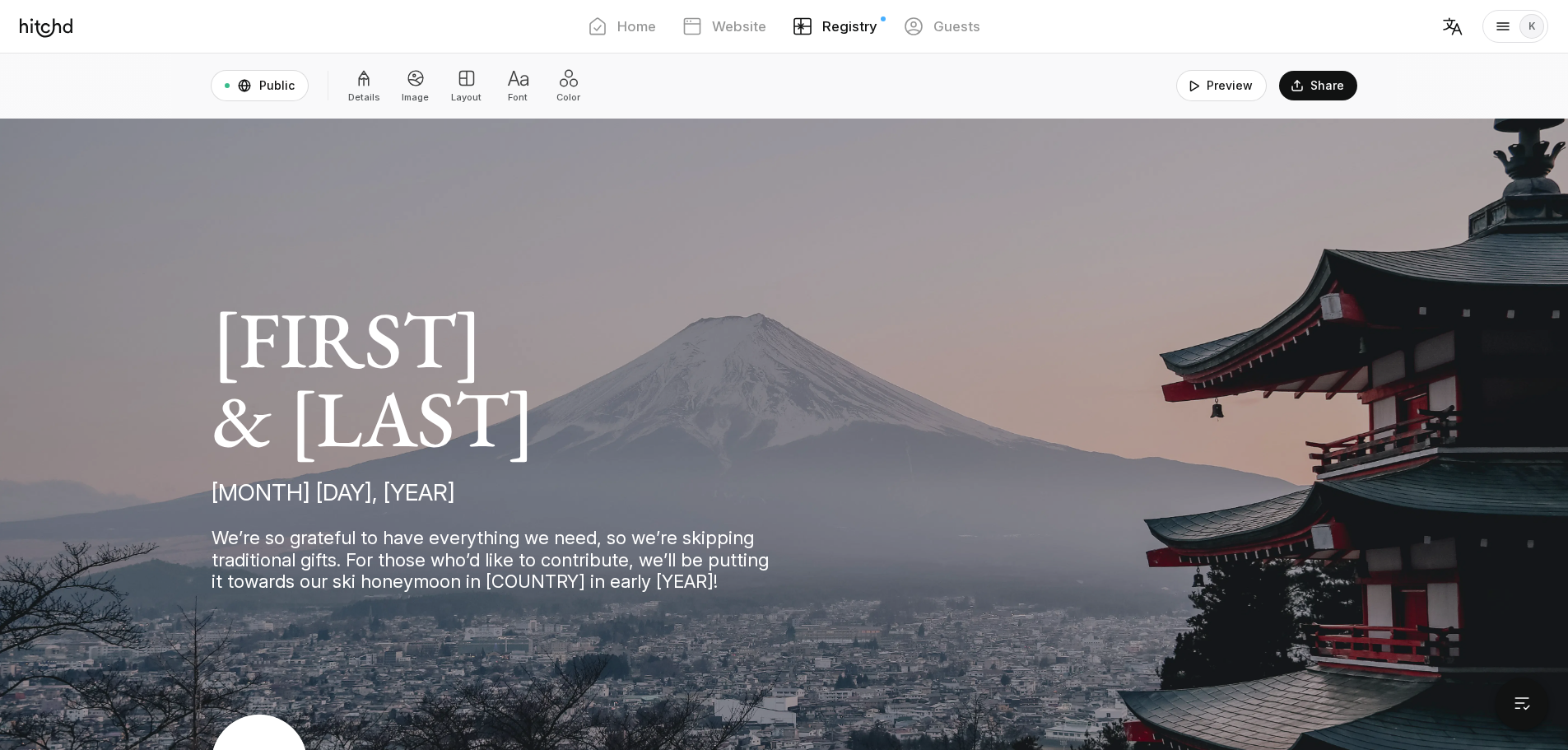 click on "Automated thank-you notes" at bounding box center (503, 132) 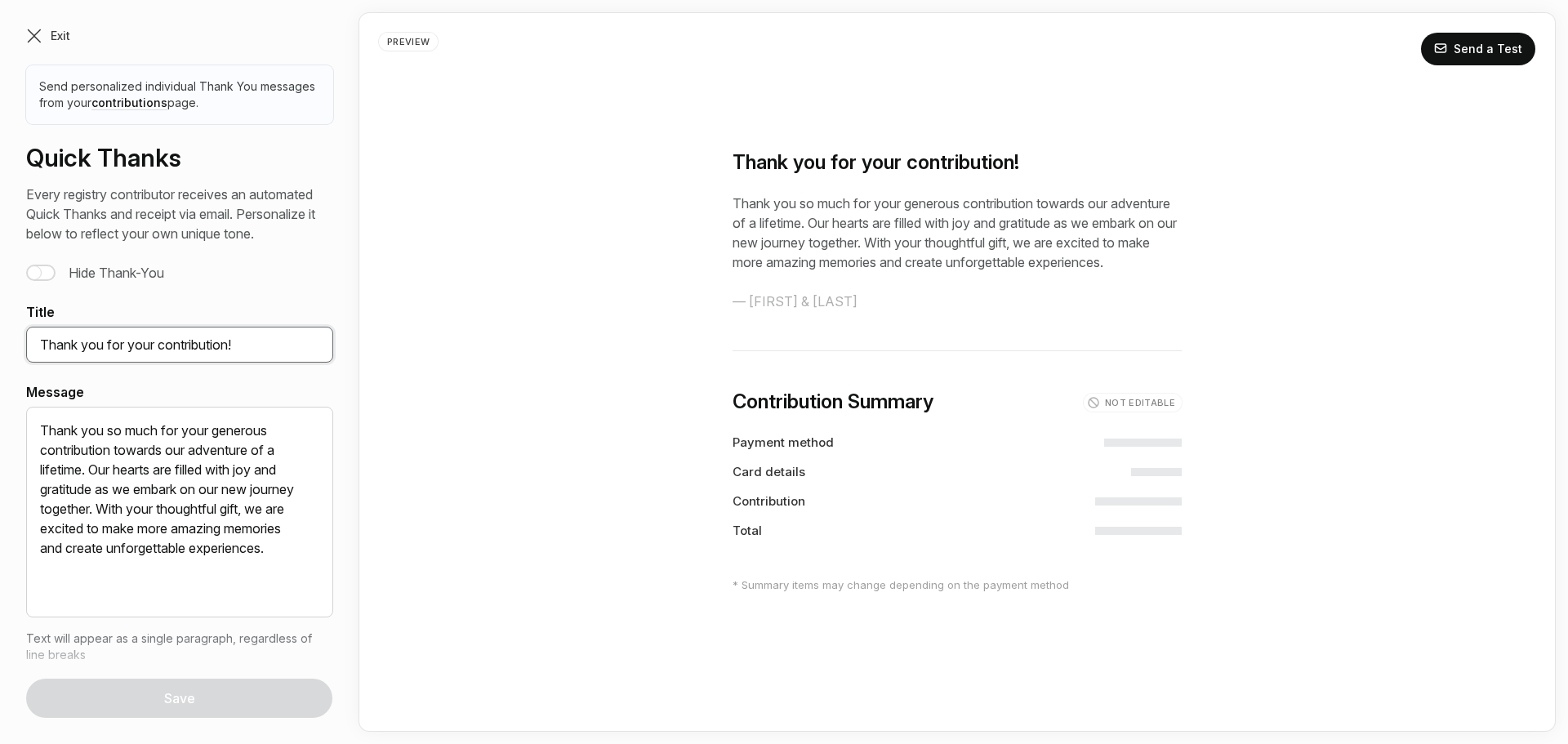 drag, startPoint x: 261, startPoint y: 367, endPoint x: 83, endPoint y: 378, distance: 178.33956 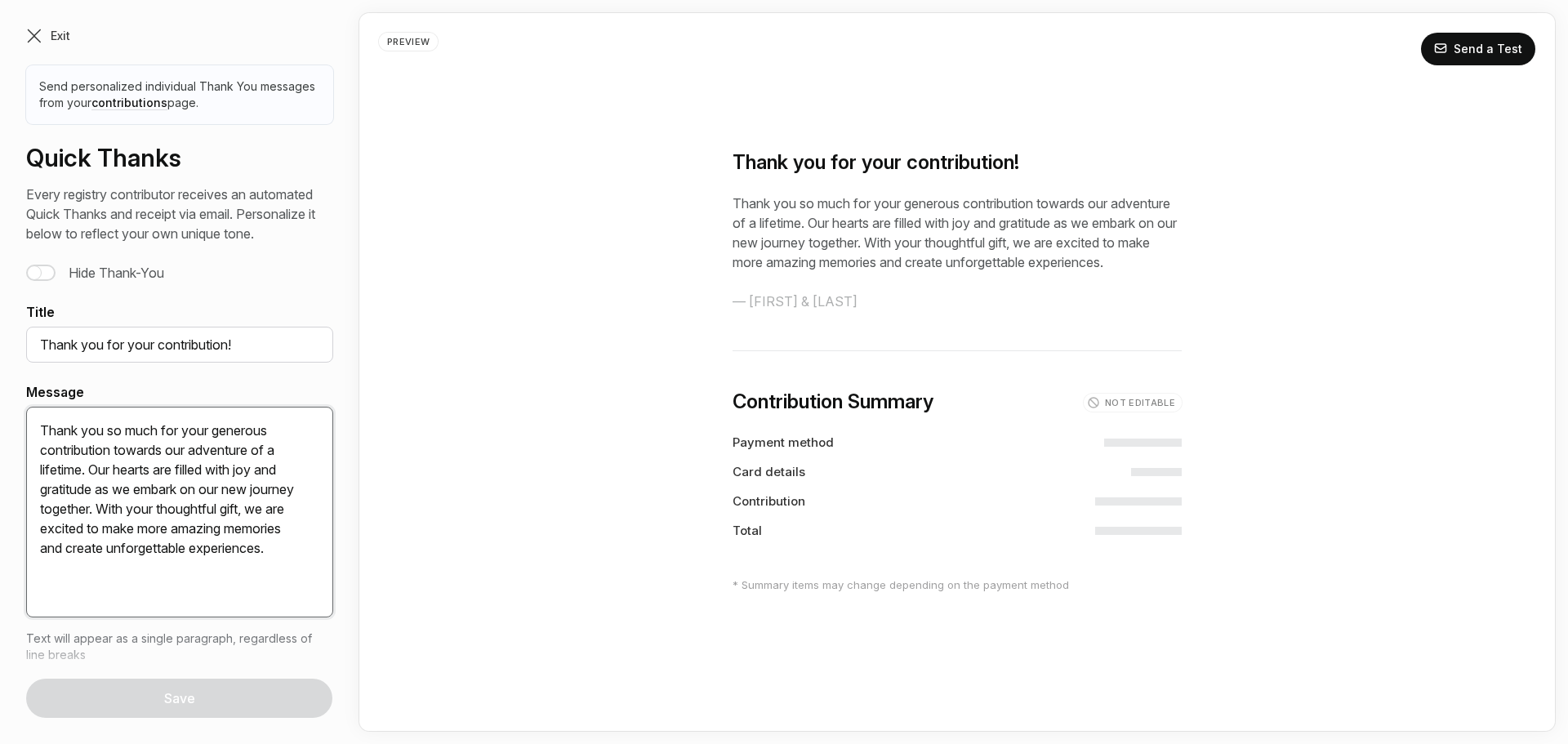 click on "Thank you so much for your generous contribution towards our adventure of a lifetime. Our hearts are filled with joy and gratitude as we embark on our new journey together. With your thoughtful gift, we are excited to make more amazing memories and create unforgettable experiences." at bounding box center (180, 512) 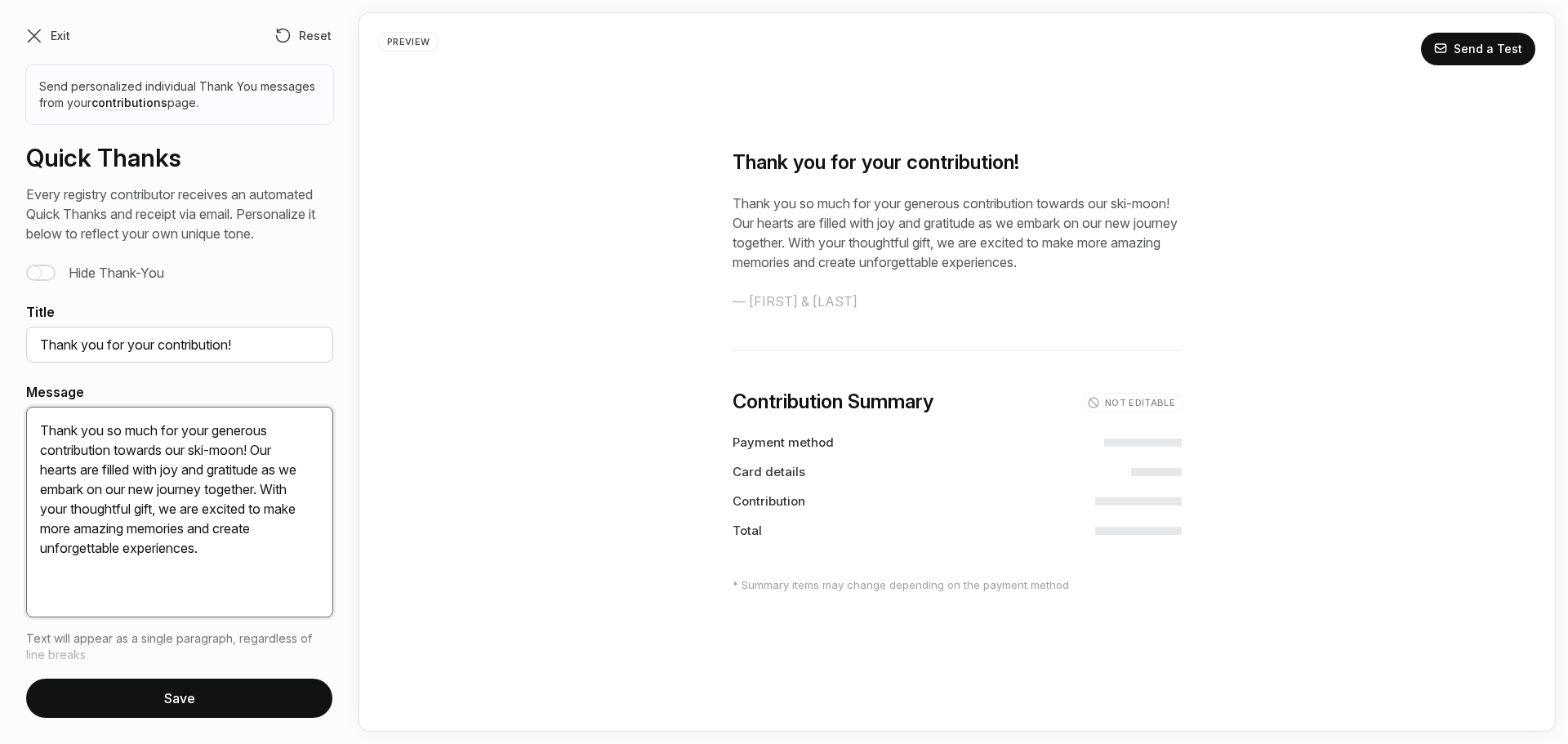drag, startPoint x: 256, startPoint y: 469, endPoint x: 133, endPoint y: 614, distance: 190.14205 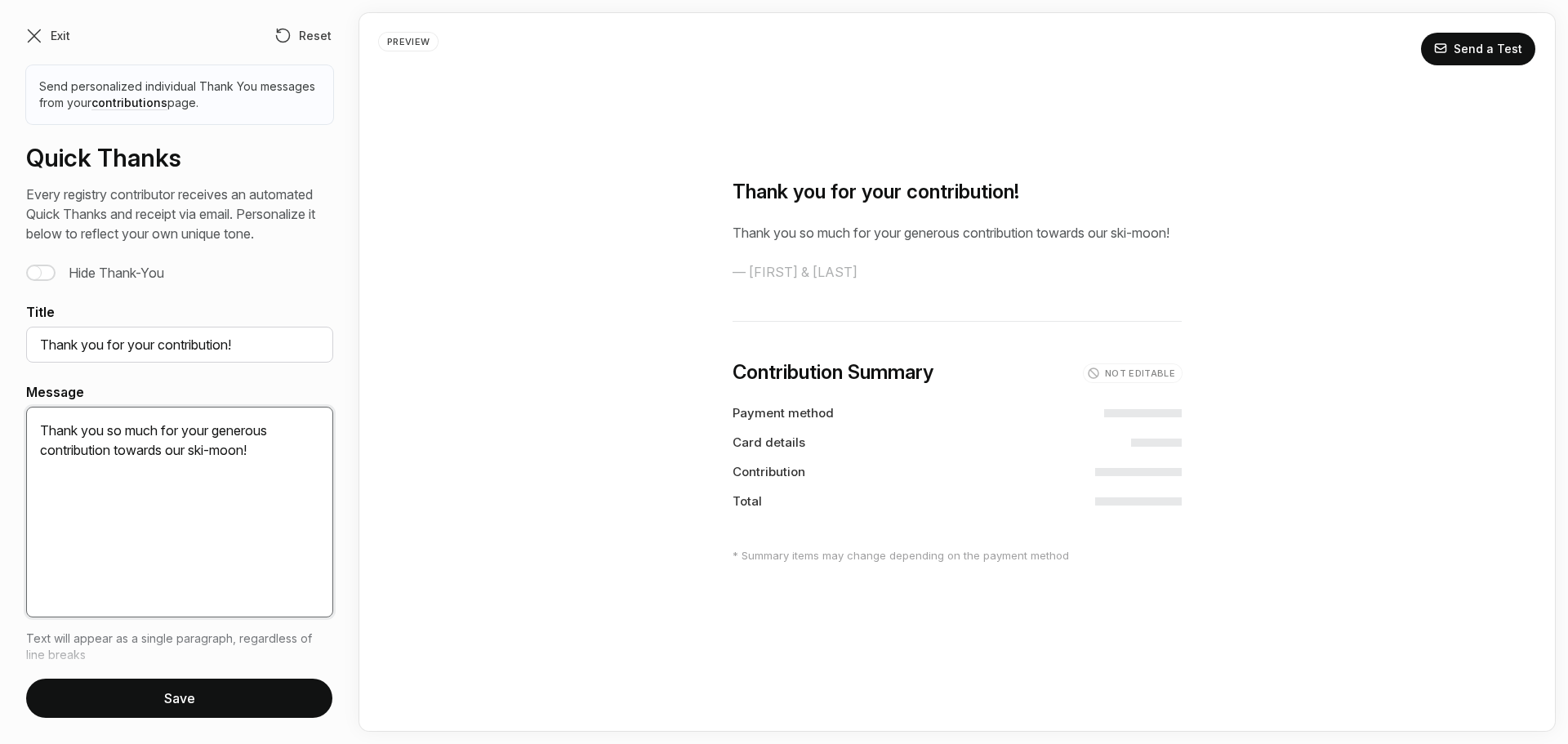 click on "Thank you so much for your generous contribution towards our ski-moon!" at bounding box center [180, 512] 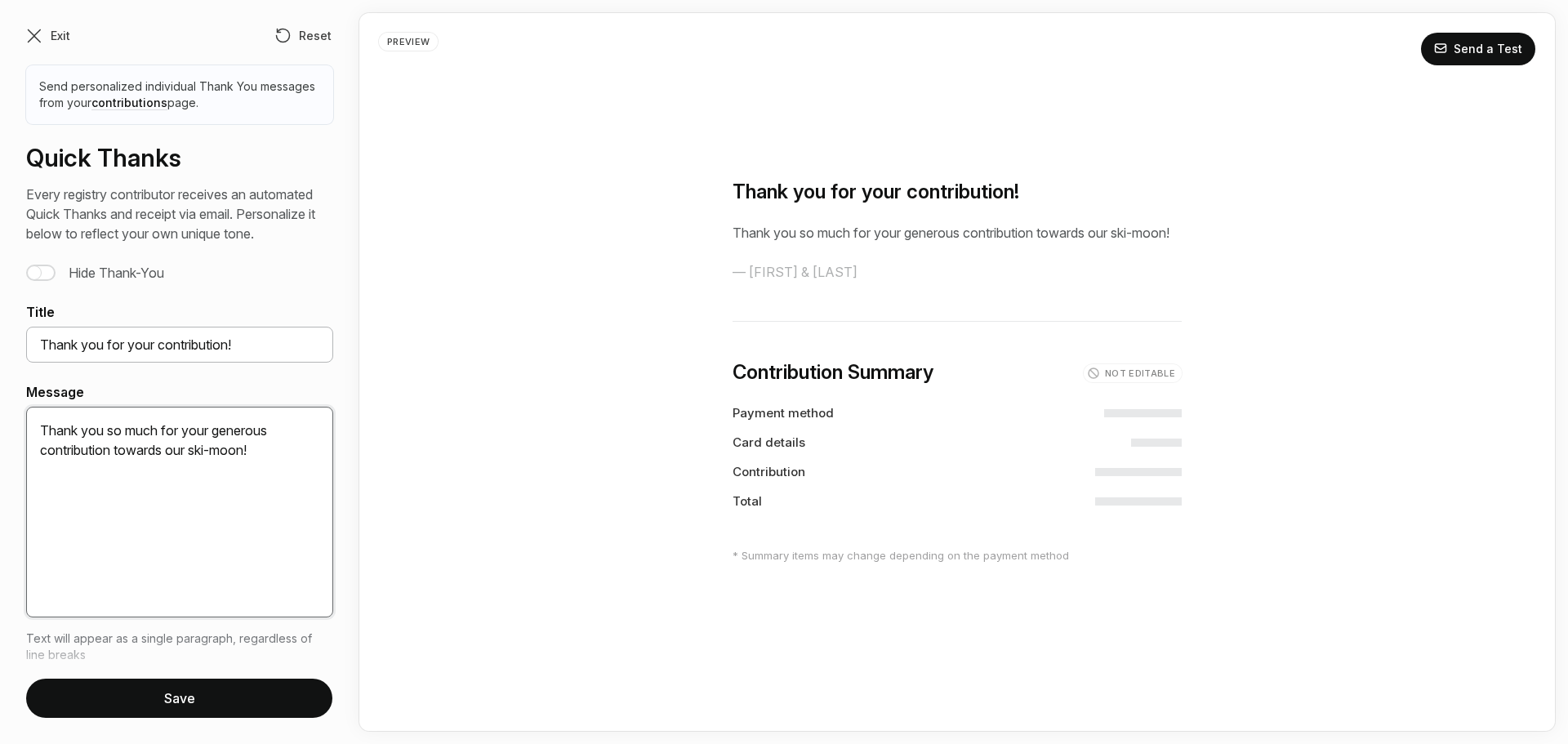 type on "Thank you so much for your generous contribution towards our ski-moon!" 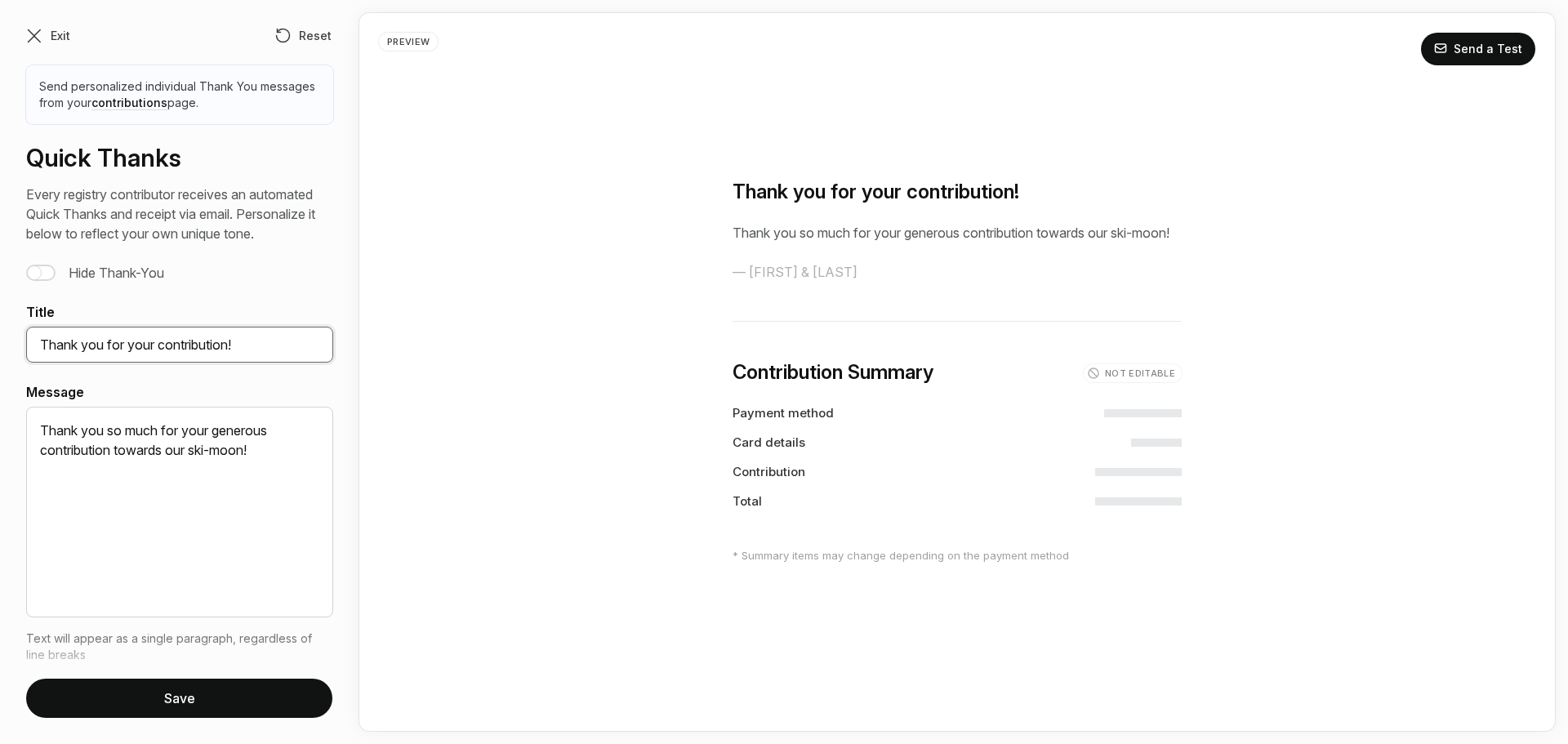 click on "Thank you for your contribution!" at bounding box center [180, 345] 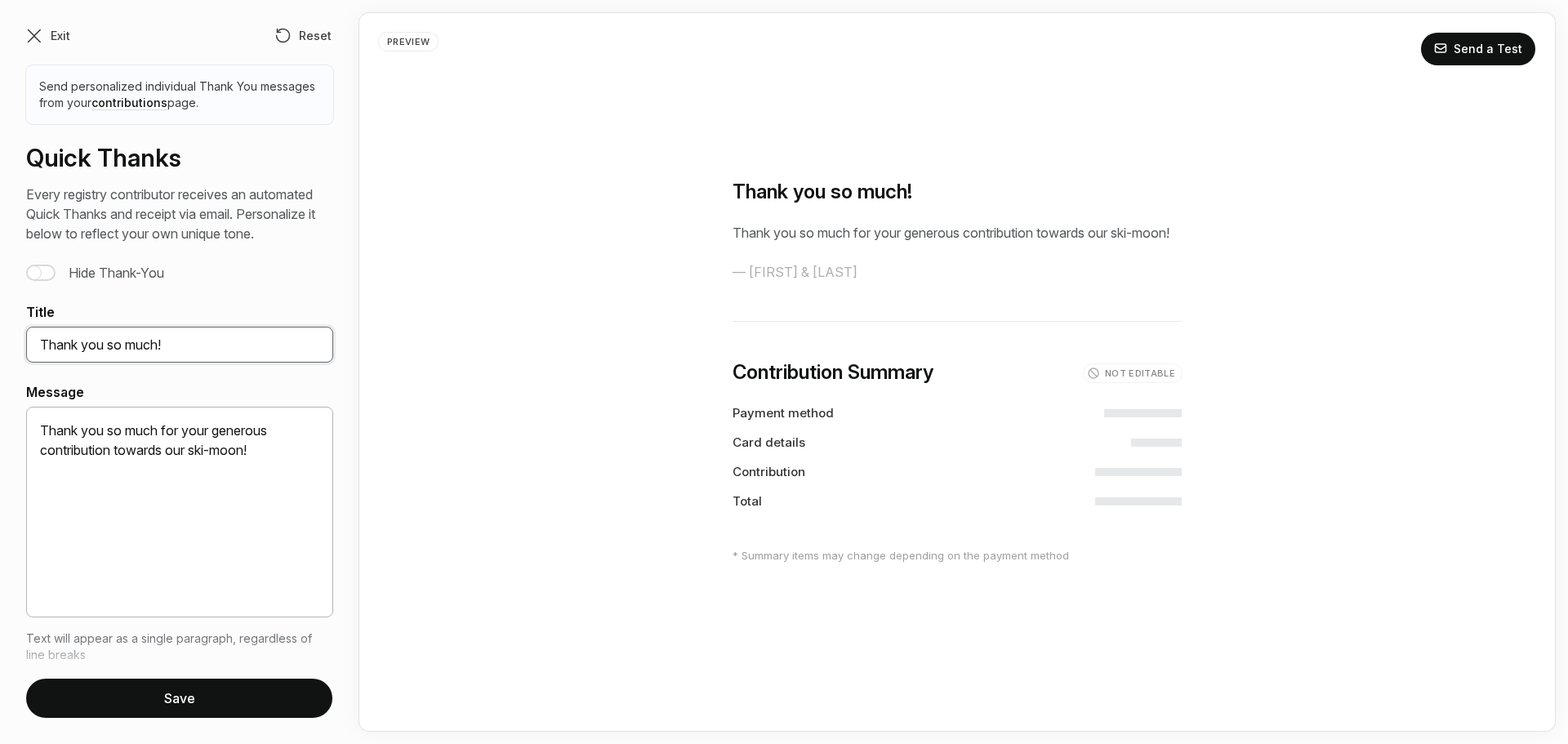 type on "Thank you so much!" 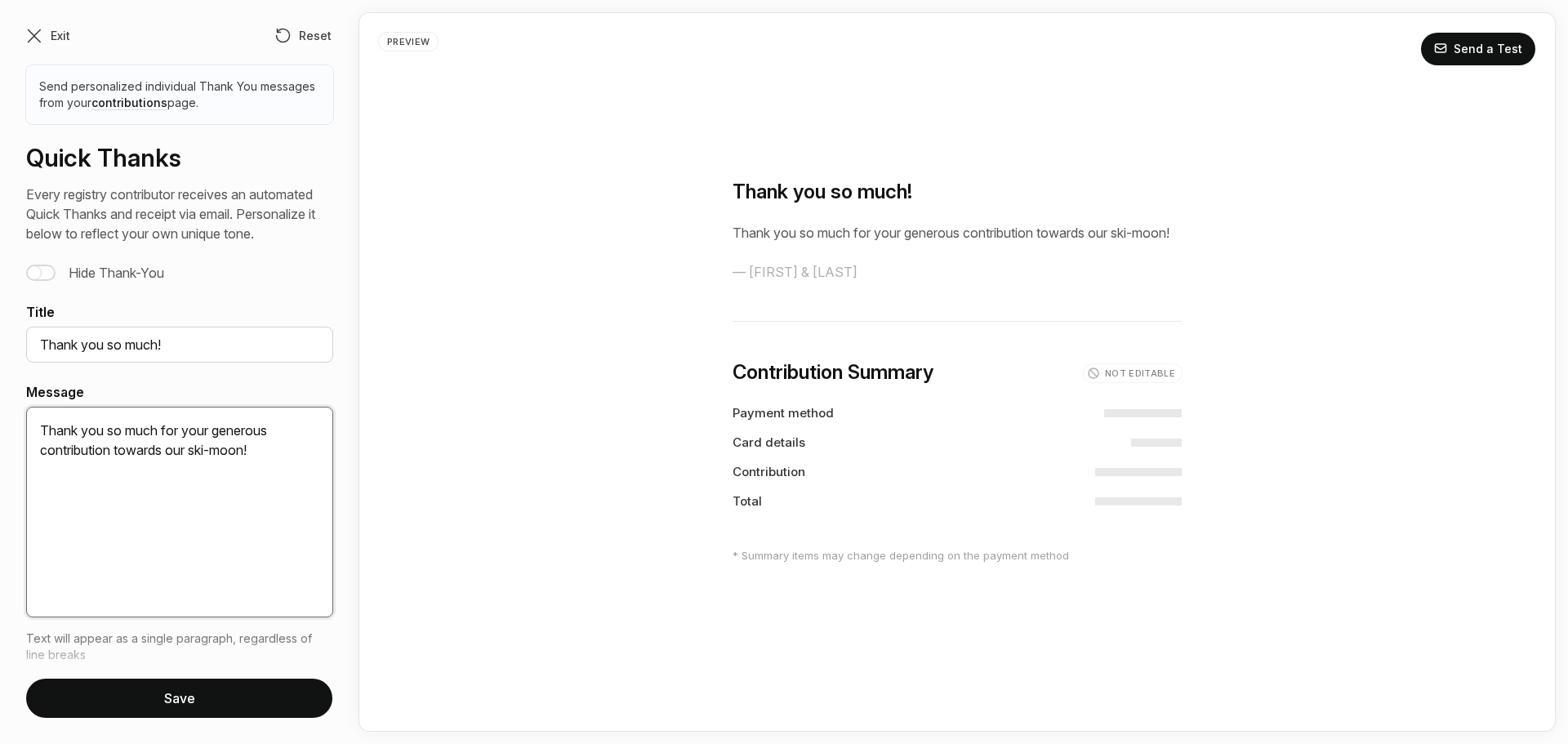 click on "Thank you so much for your generous contribution towards our ski-moon!" at bounding box center (180, 512) 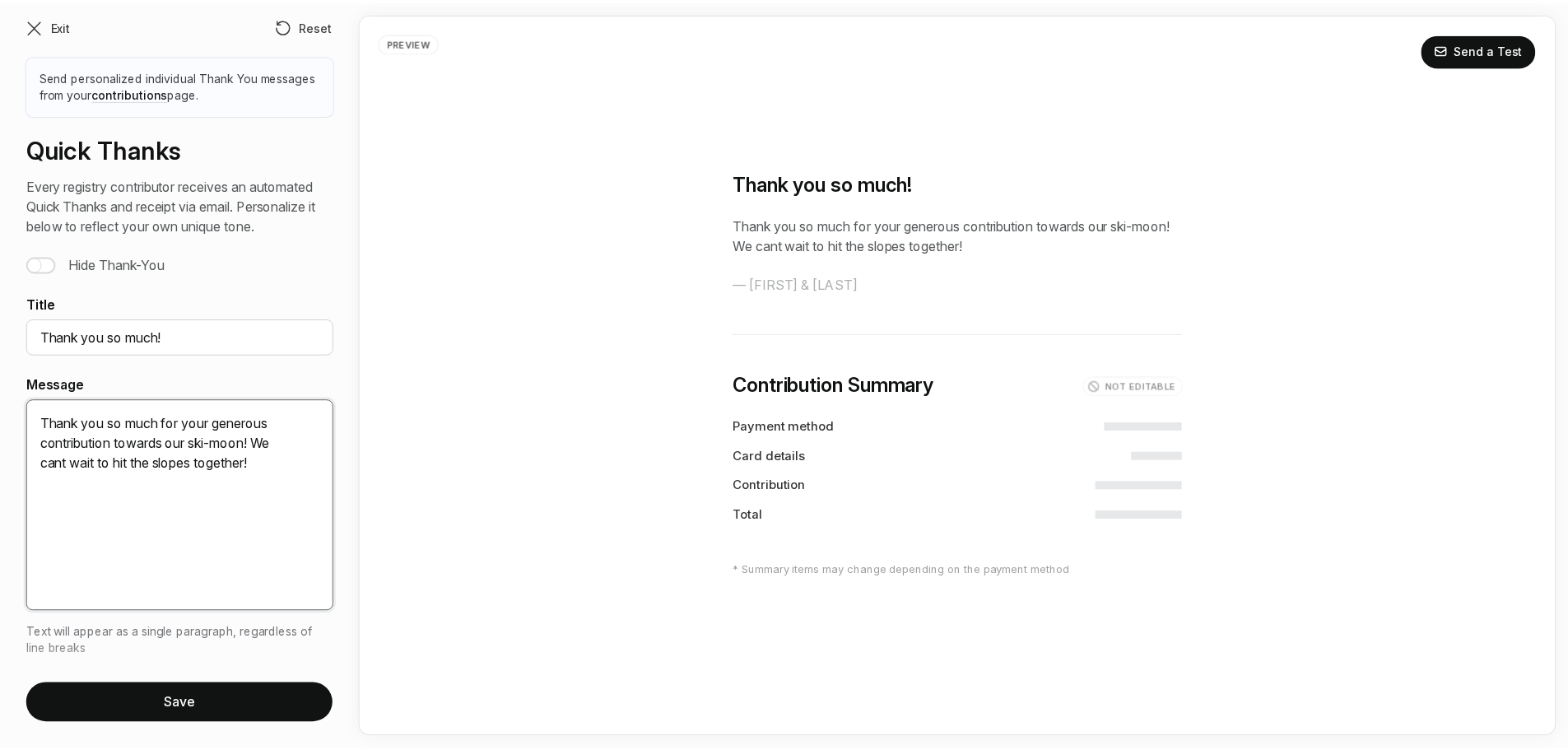 scroll, scrollTop: 30, scrollLeft: 0, axis: vertical 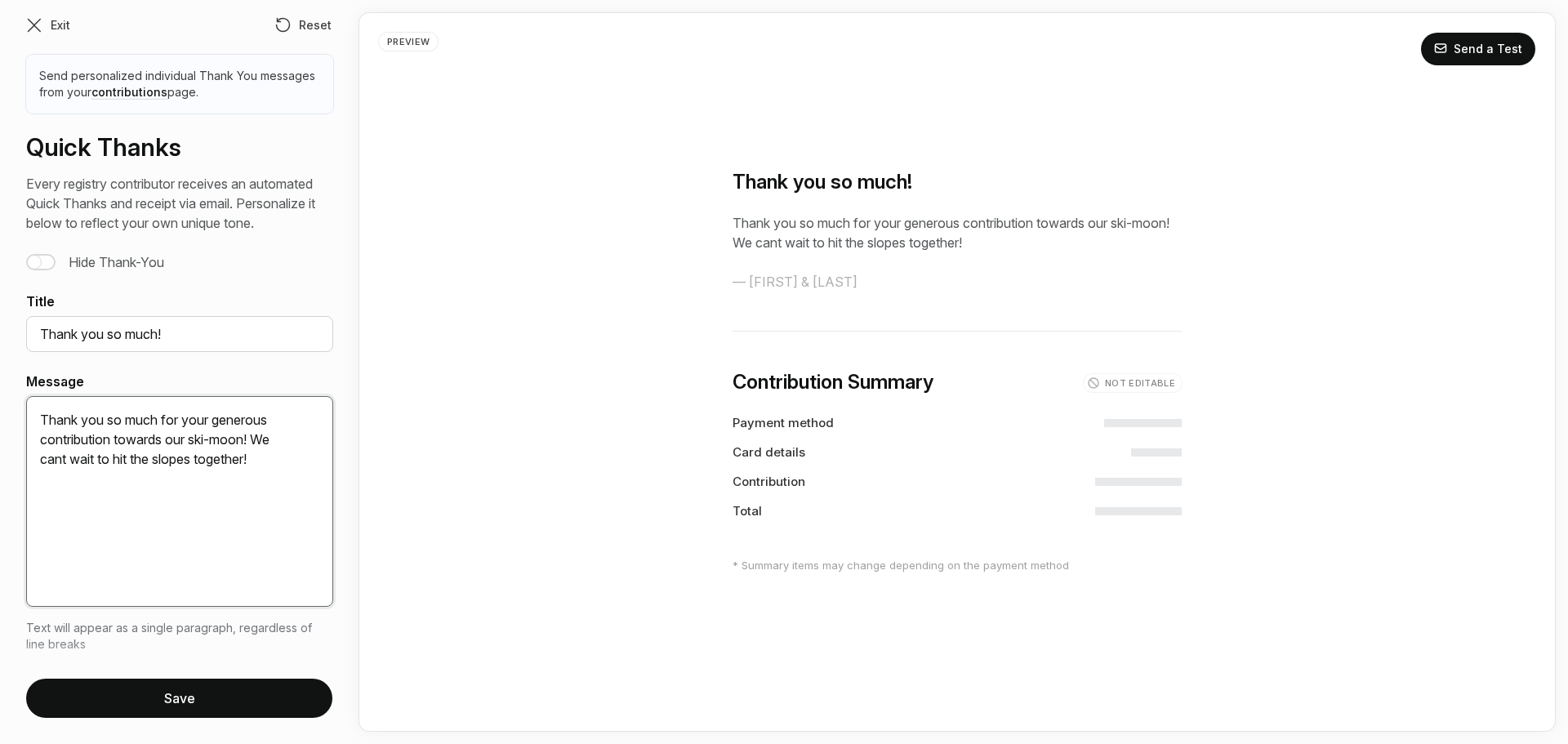 type on "Thank you so much for your generous contribution towards our ski-moon! We cant wait to hit the slopes together!" 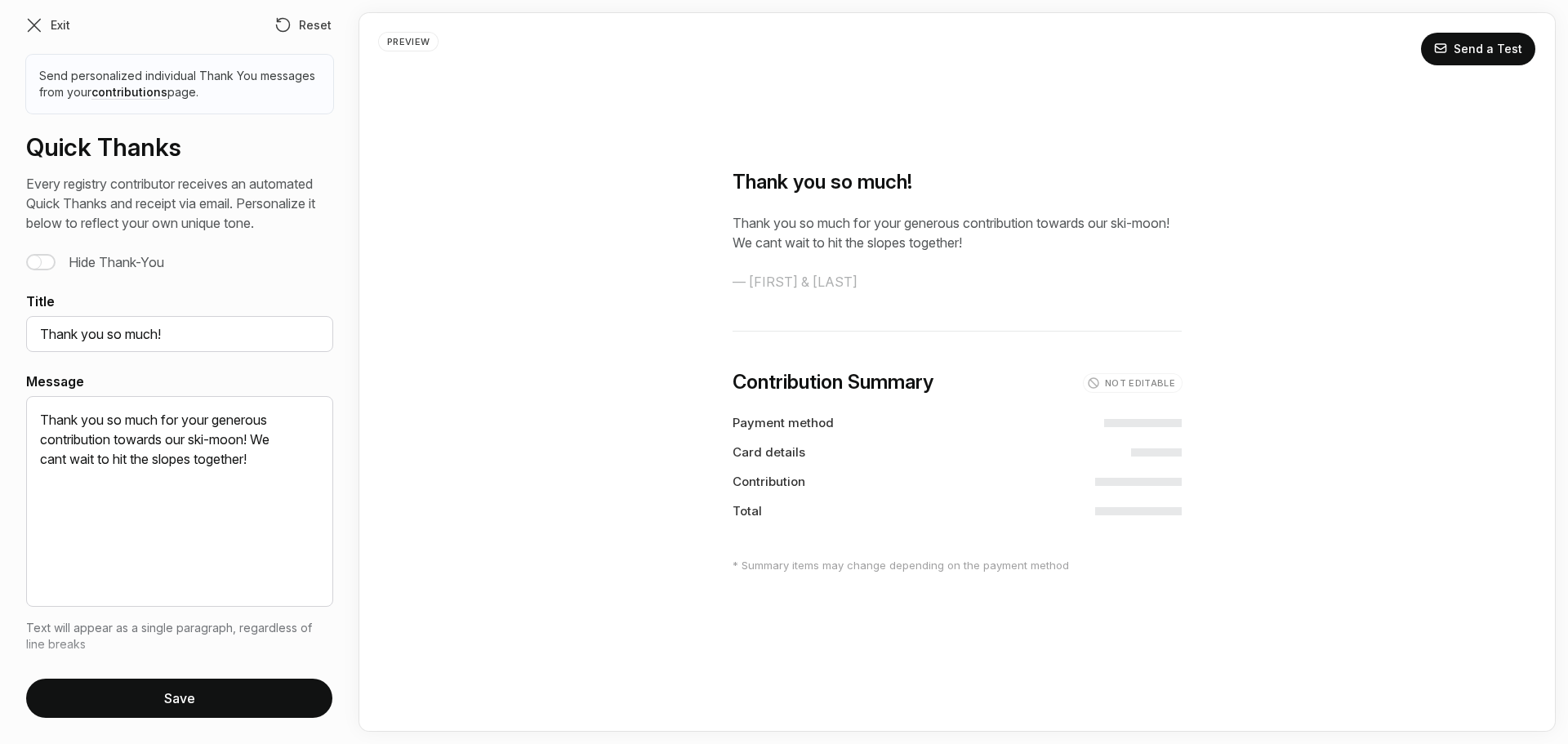 click on "Save" at bounding box center (179, 698) 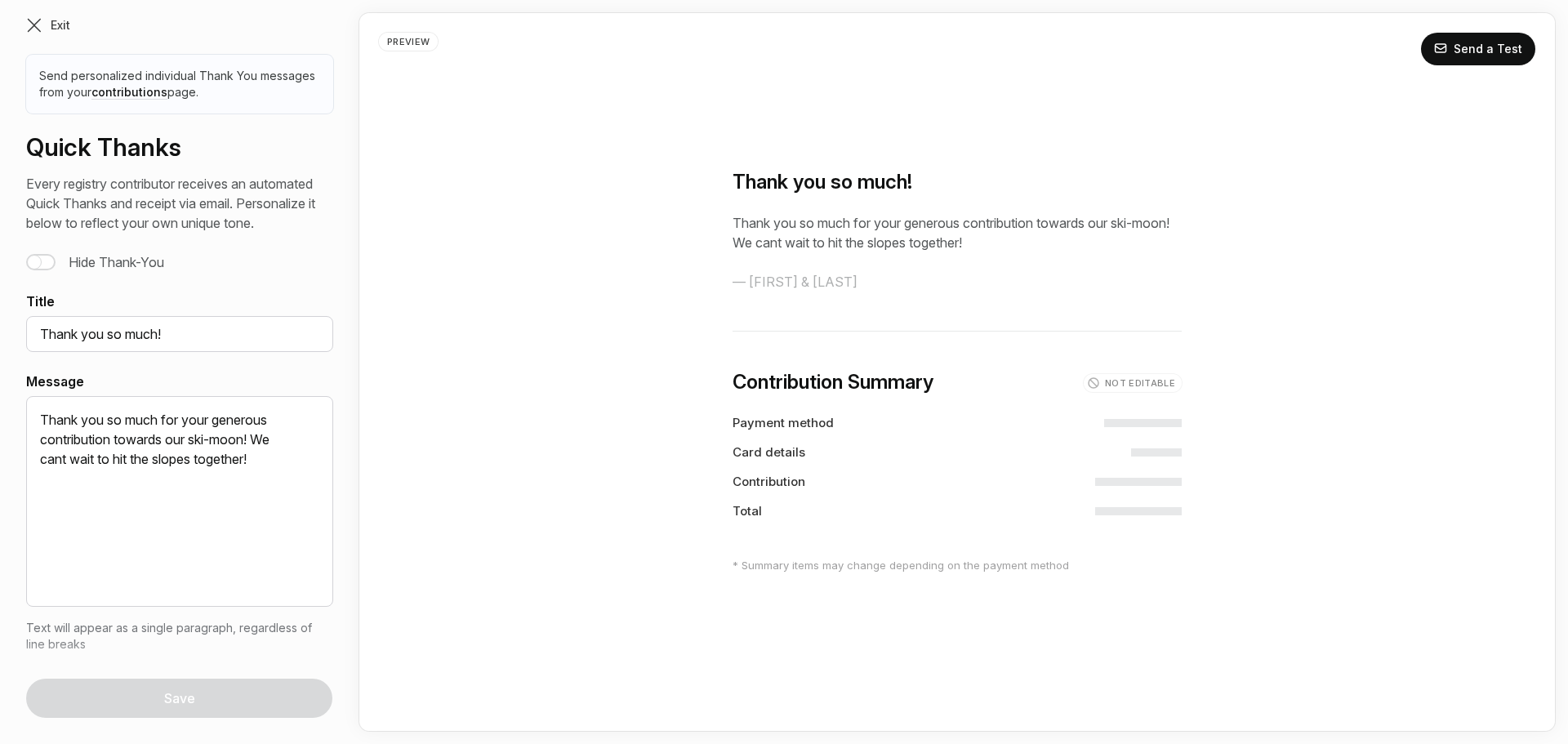 drag, startPoint x: 29, startPoint y: 25, endPoint x: 398, endPoint y: 4, distance: 369.59708 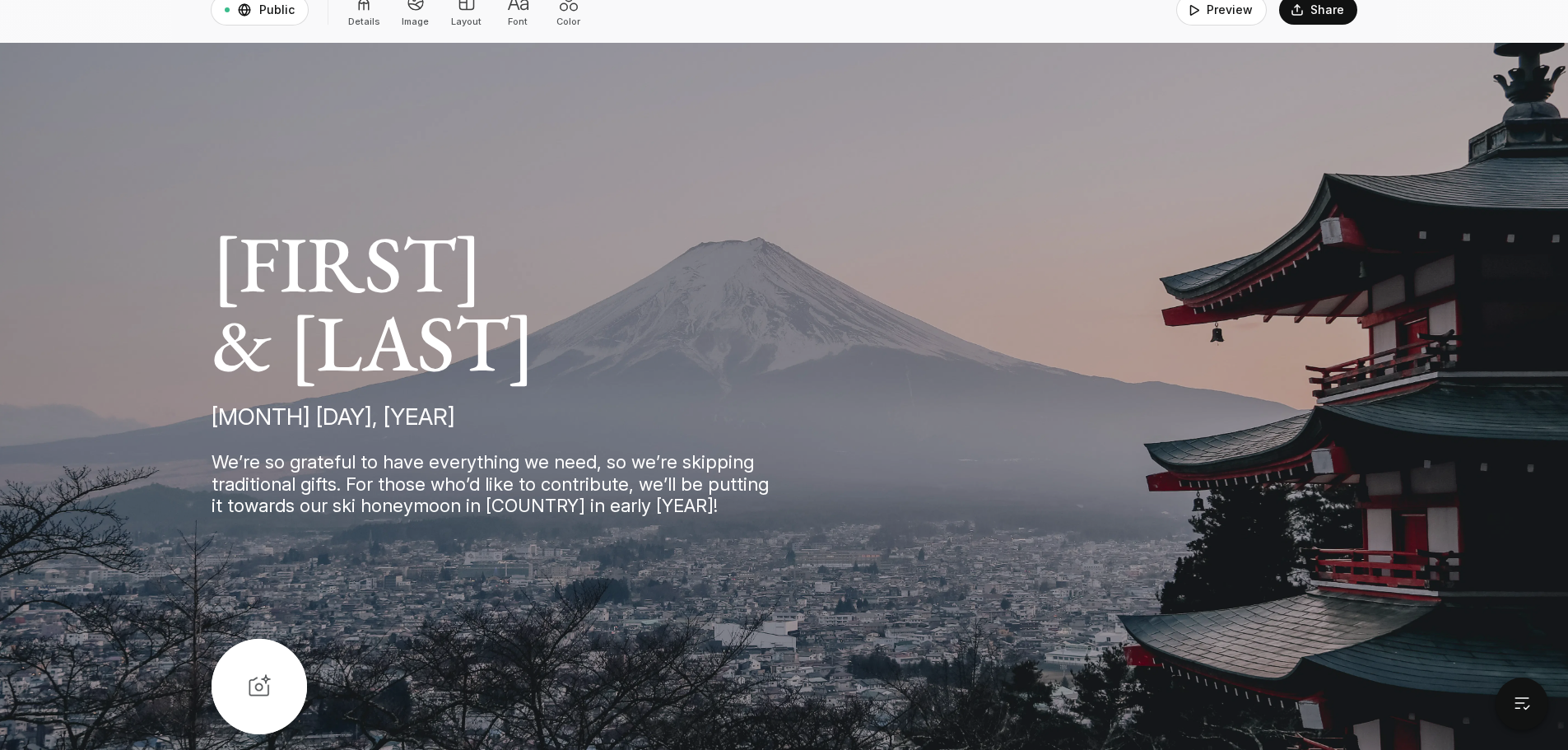 scroll, scrollTop: 0, scrollLeft: 0, axis: both 